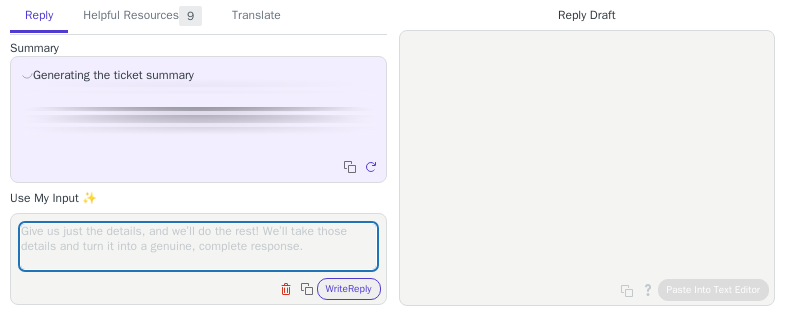 scroll, scrollTop: 0, scrollLeft: 0, axis: both 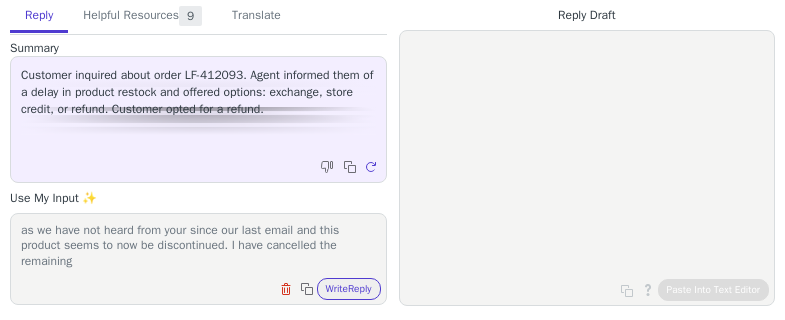 paste on "AHC Premium EX Hydra B5 Emulsion 140ml" 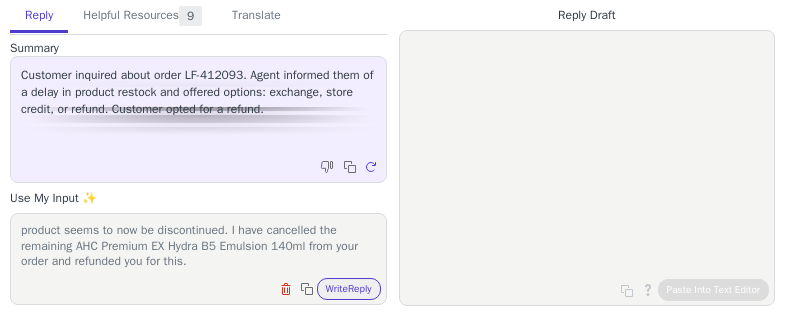 scroll, scrollTop: 63, scrollLeft: 0, axis: vertical 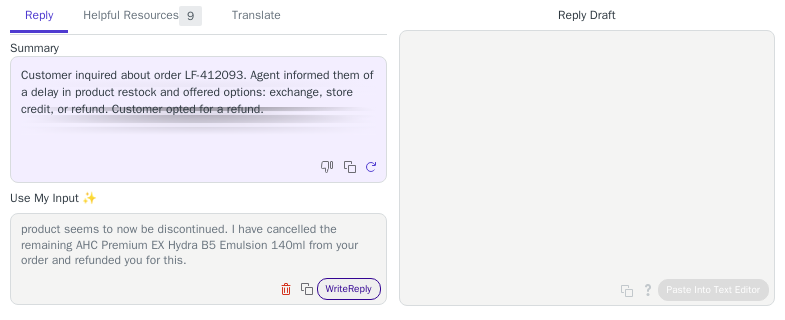 type on "Hi [NAME],
as we have not heard from your since our last email and this product seems to now be discontinued. I have cancelled the remaining AHC Premium EX Hydra B5 Emulsion 140ml from your order and refunded you for this." 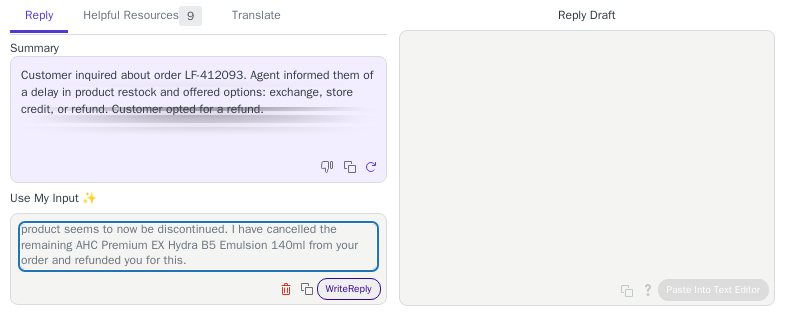 click on "Write  Reply" at bounding box center (349, 289) 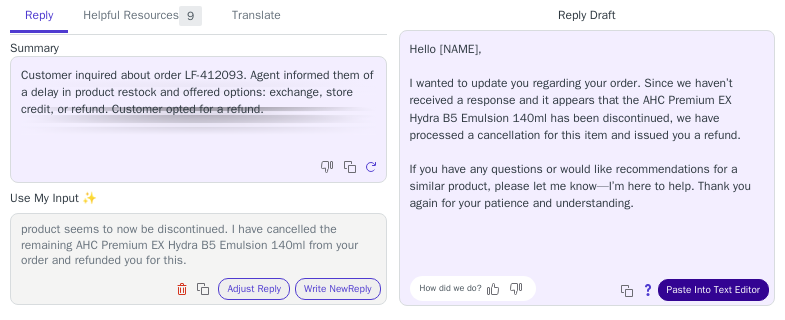 click on "Paste Into Text Editor" at bounding box center [713, 290] 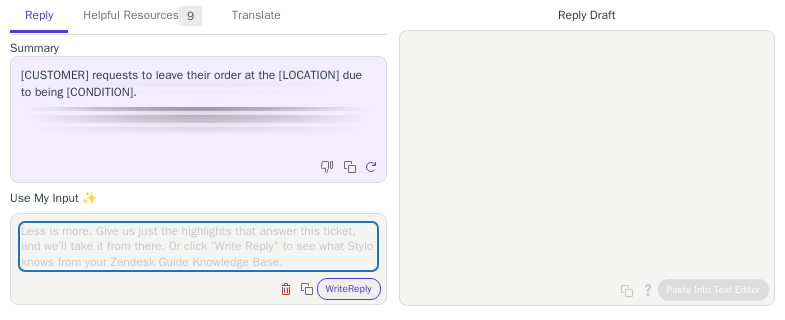 scroll, scrollTop: 0, scrollLeft: 0, axis: both 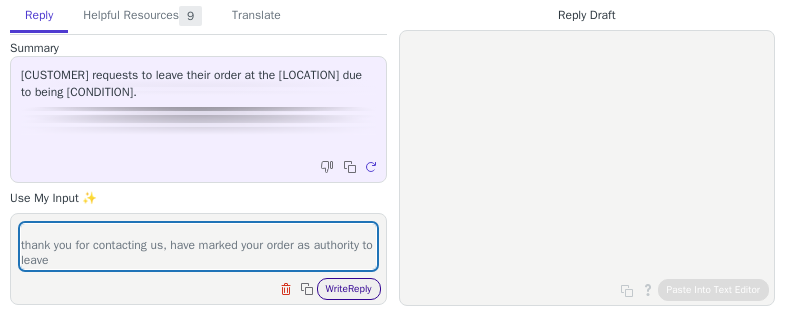 type on "hi [NAME],
thank you for contacting us, have marked your order as authority to leave" 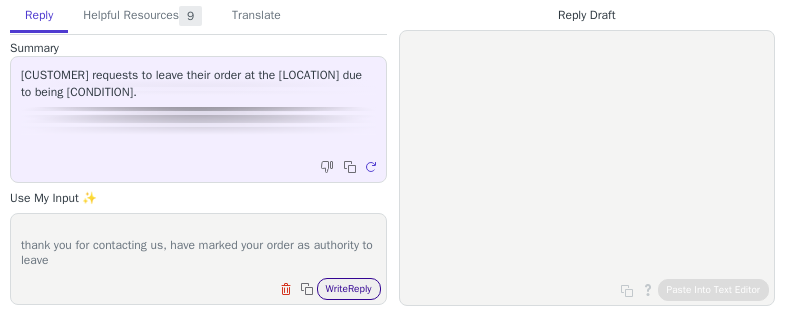 click on "Write  Reply" at bounding box center (349, 289) 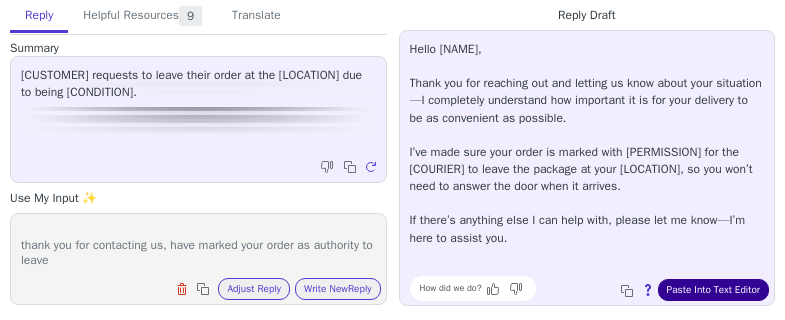 click on "Paste Into Text Editor" at bounding box center (713, 290) 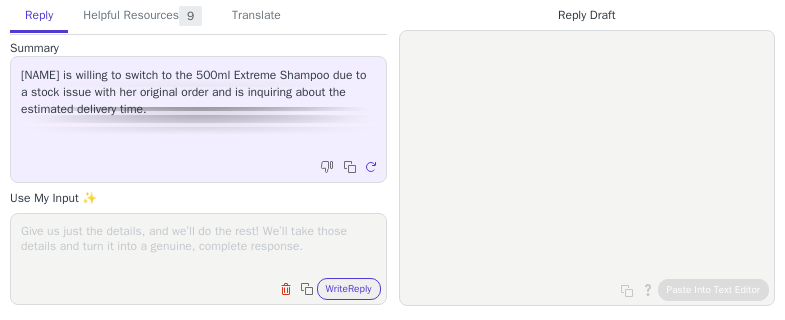 click on "Clear field Copy to clipboard Write  Reply" at bounding box center [198, 259] 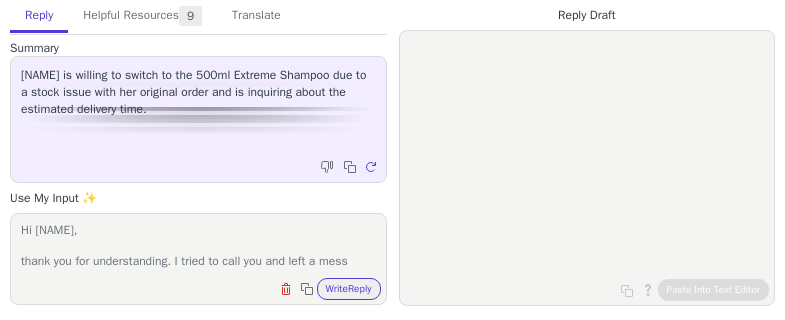 scroll, scrollTop: 94, scrollLeft: 0, axis: vertical 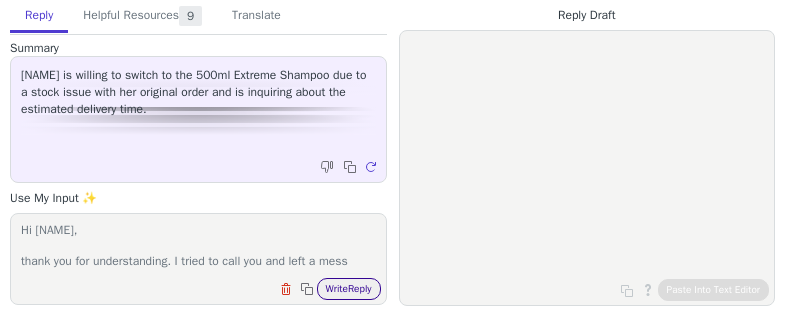 type on "Hi Phoebe,
thank you for understanding. I tried to call you and left a message, we just got the Extreme Length 300ml size in stock, would you prefer the 300ml size and I can refund you the price difference?
We have limited stock so let me know as soon as you can so I an ensure you get one" 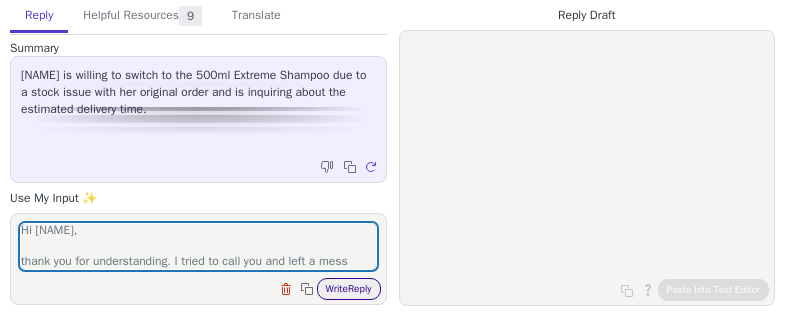 click on "Write  Reply" at bounding box center [349, 289] 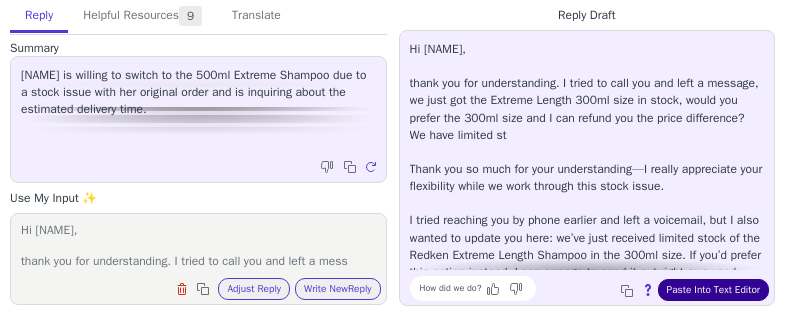 click on "Paste Into Text Editor" at bounding box center [713, 290] 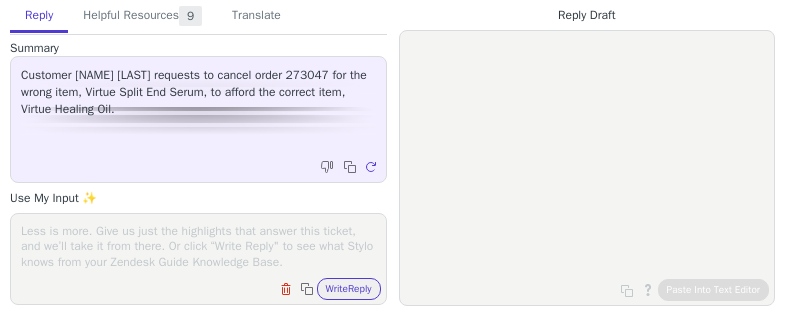 scroll, scrollTop: 0, scrollLeft: 0, axis: both 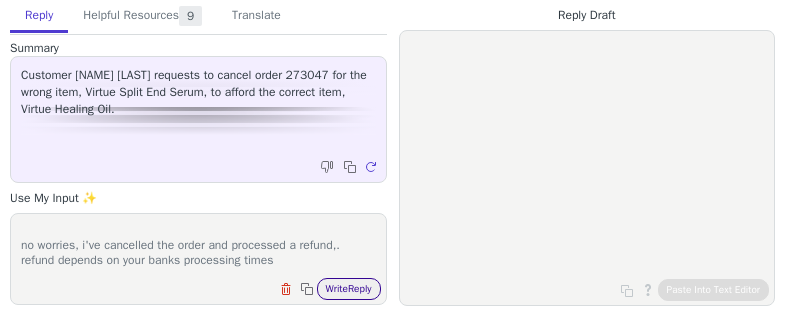 type on "[NAME],
no worries, i've cancelled the order and processed a refund,. refund depends on your banks processing times" 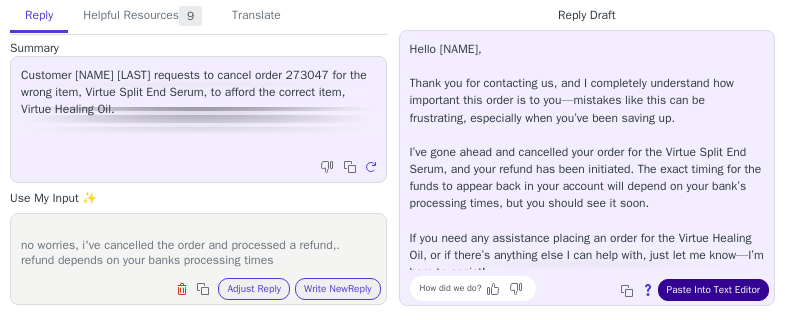 click on "Paste Into Text Editor" at bounding box center (713, 290) 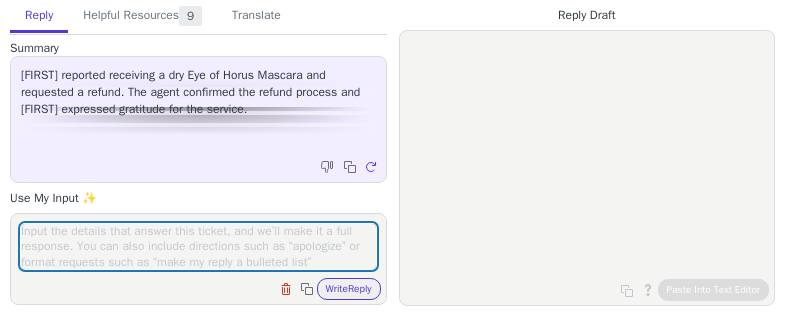 scroll, scrollTop: 0, scrollLeft: 0, axis: both 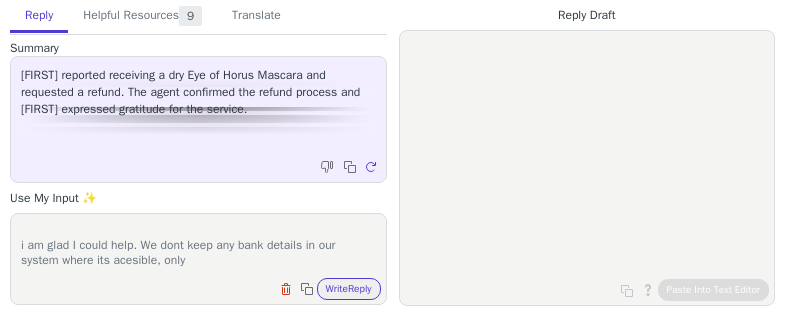 drag, startPoint x: 217, startPoint y: 261, endPoint x: 153, endPoint y: 250, distance: 64.93843 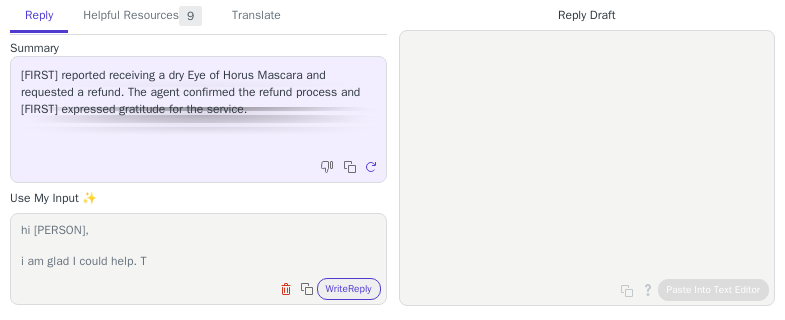 scroll, scrollTop: 1, scrollLeft: 0, axis: vertical 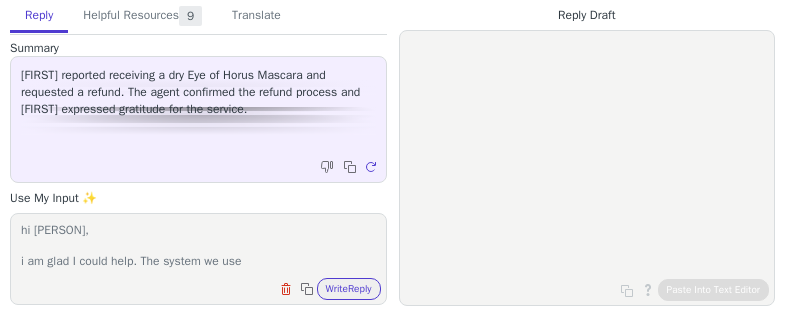 paste on "Shopify does not store sensitive payment details like [CREDIT CARD NUMBERS]. Instead, they work with payment gateways that handle that information securely." 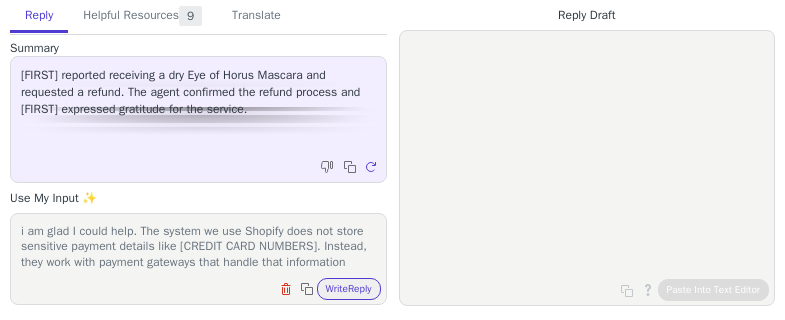 scroll, scrollTop: 28, scrollLeft: 0, axis: vertical 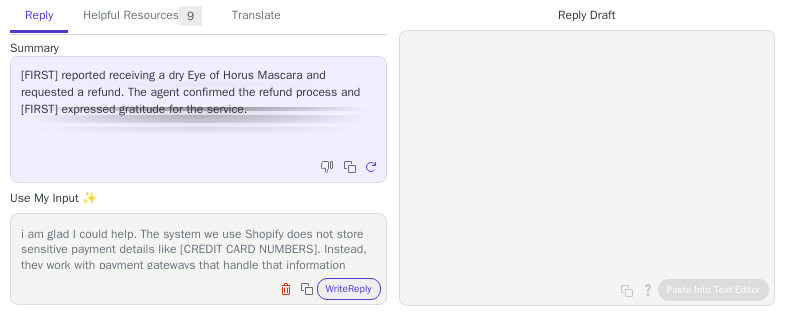 click on "hi drew,
i am glad I could help. The system we use Shopify does not store sensitive payment details like credit card numbers. Instead, they work with payment gateways that handle that information securely." at bounding box center (198, 246) 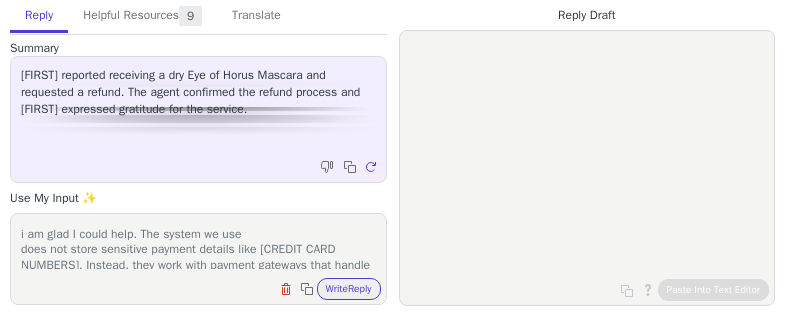 scroll, scrollTop: 43, scrollLeft: 0, axis: vertical 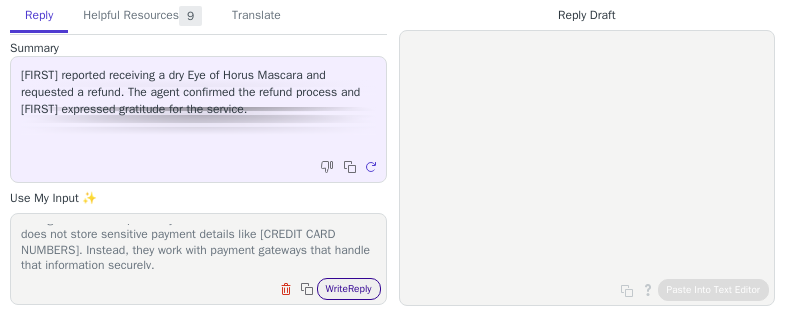 type on "hi drew,
i am glad I could help. The system we use
does not store sensitive payment details like credit card numbers. Instead, they work with payment gateways that handle that information securely." 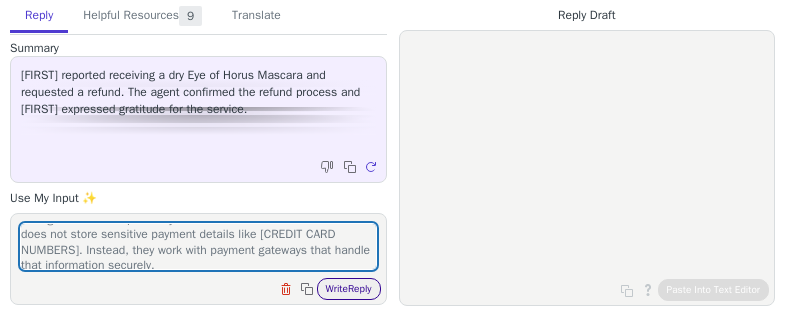 click on "Write  Reply" at bounding box center [349, 289] 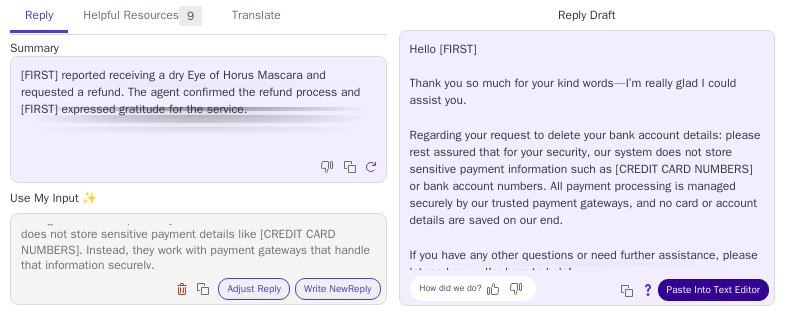 click on "Paste Into Text Editor" at bounding box center [713, 290] 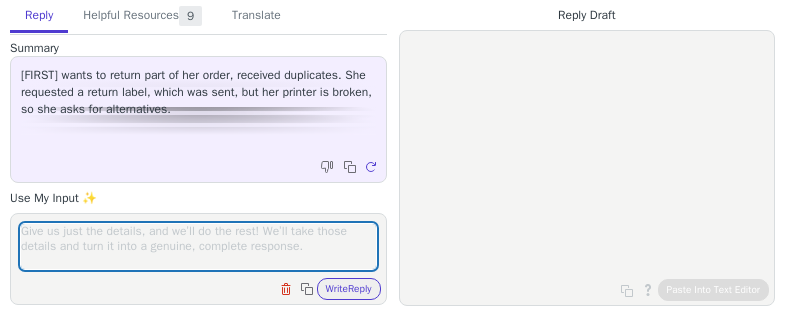 scroll, scrollTop: 0, scrollLeft: 0, axis: both 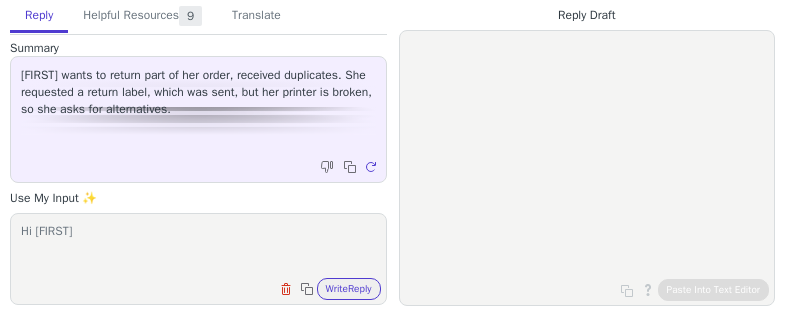 click on "Hi [FIRST]" at bounding box center [198, 246] 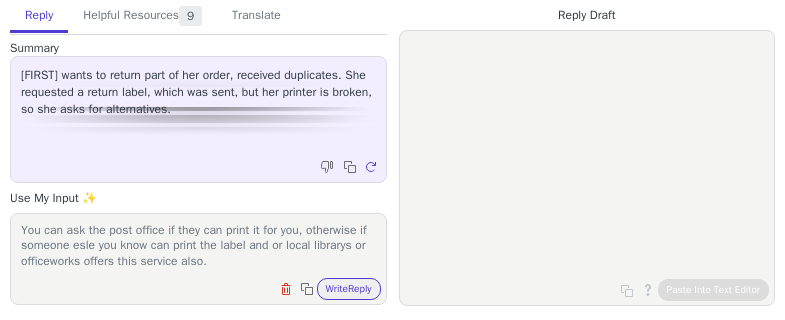 scroll, scrollTop: 48, scrollLeft: 0, axis: vertical 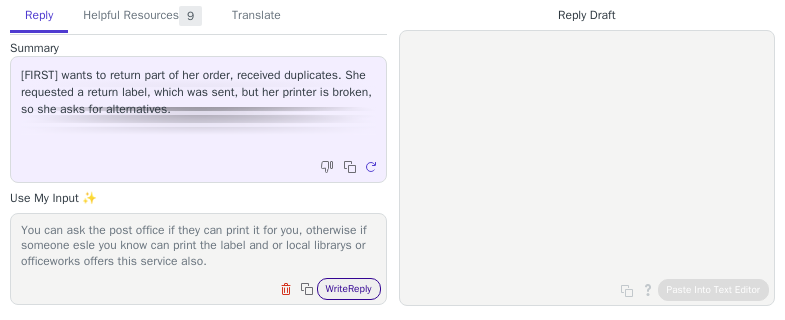 click on "Write  Reply" at bounding box center [349, 289] 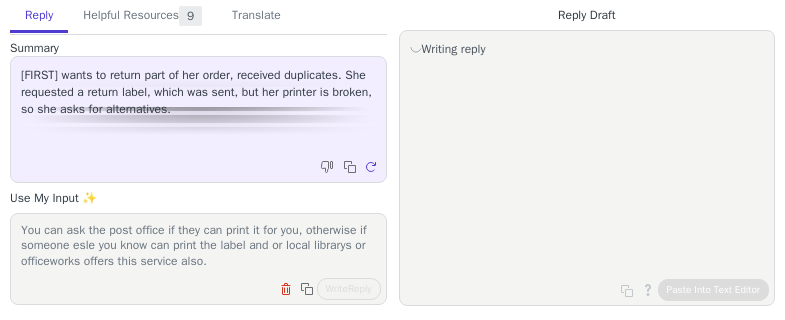 click on "Hi Michelle,
You can ask the post office if they can print it for you, otherwise if someone esle you know can print the label and or local librarys or officeworks offers this service also." at bounding box center (198, 246) 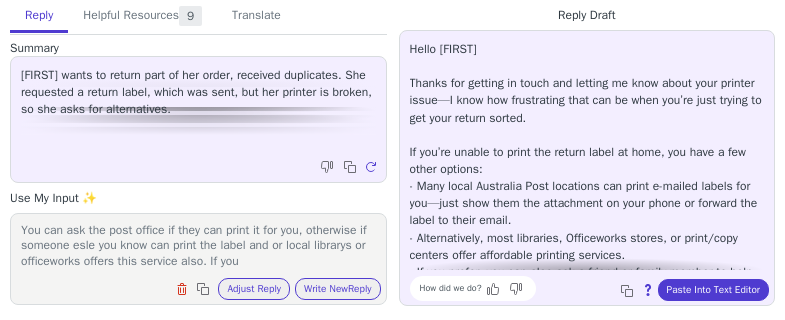 scroll, scrollTop: 63, scrollLeft: 0, axis: vertical 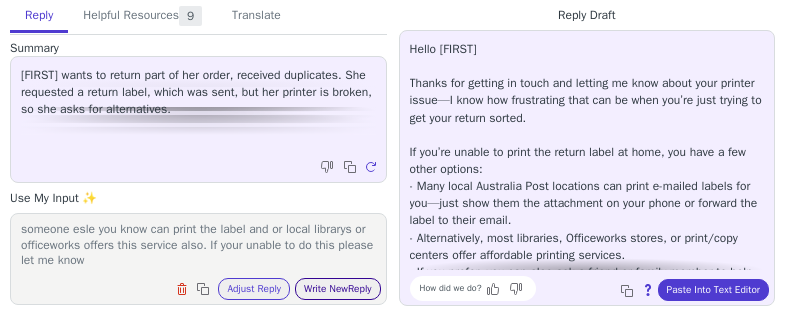 type on "Hi Michelle,
You can ask the post office if they can print it for you, otherwise if someone esle you know can print the label and or local librarys or officeworks offers this service also. If your unable to do this please let me know" 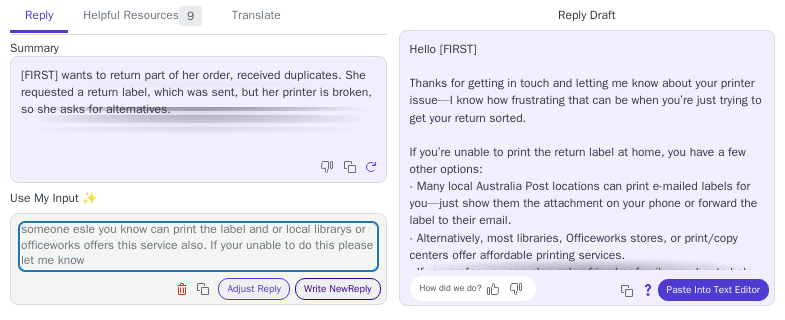 click on "Write New  Reply" at bounding box center [338, 289] 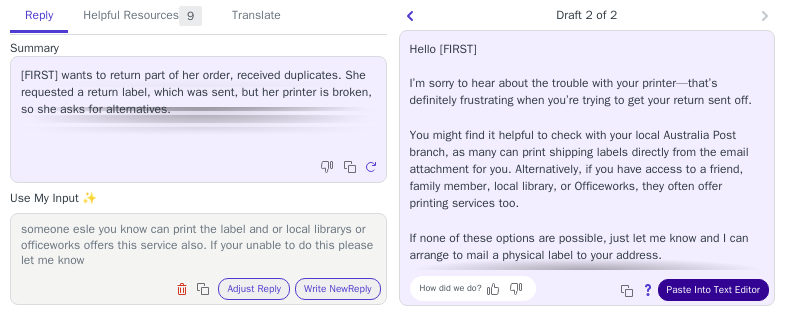 click on "Paste Into Text Editor" at bounding box center (713, 290) 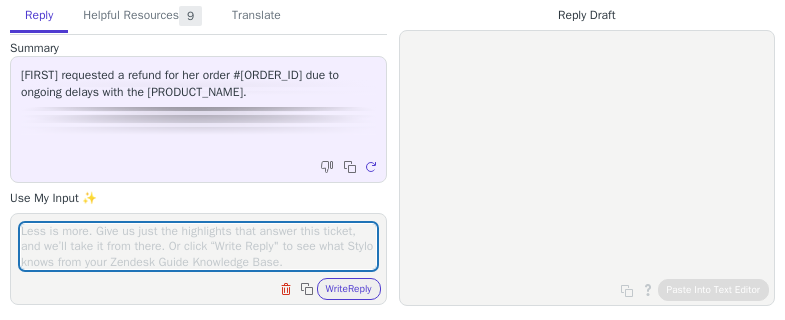scroll, scrollTop: 0, scrollLeft: 0, axis: both 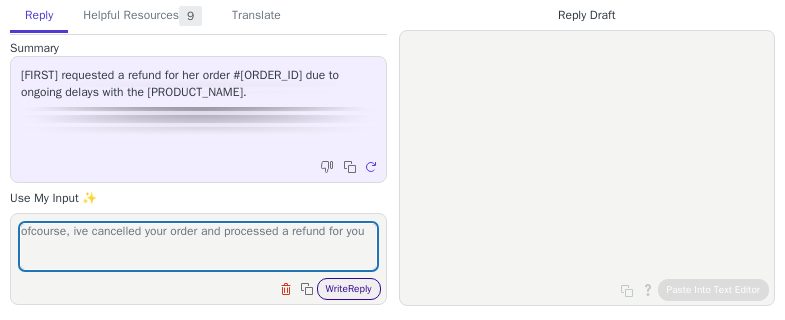 type on "ofcourse, ive cancelled your order and processed a refund for you" 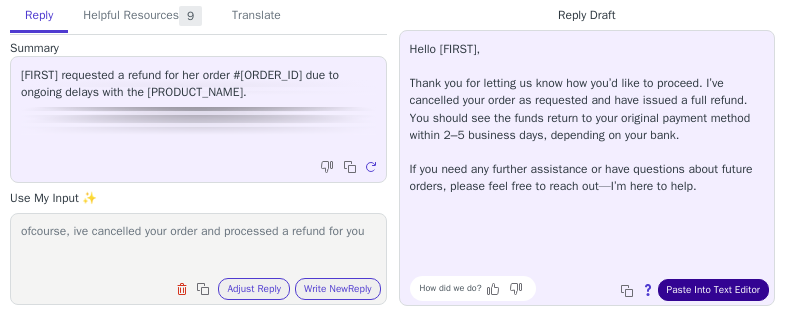 click on "Paste Into Text Editor" at bounding box center [713, 290] 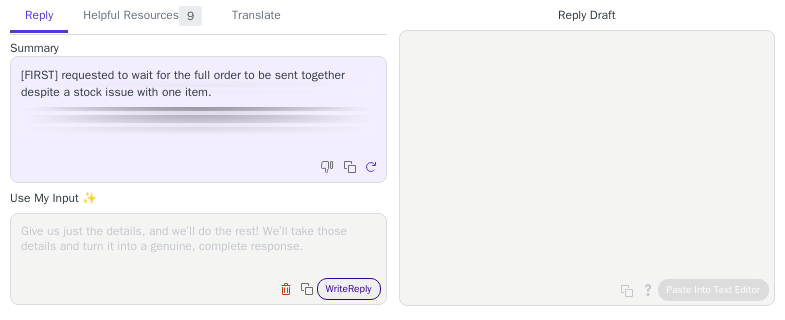scroll, scrollTop: 0, scrollLeft: 0, axis: both 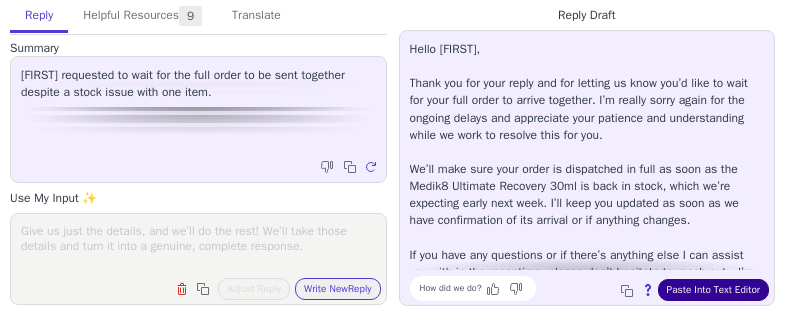 click on "Paste Into Text Editor" at bounding box center (713, 290) 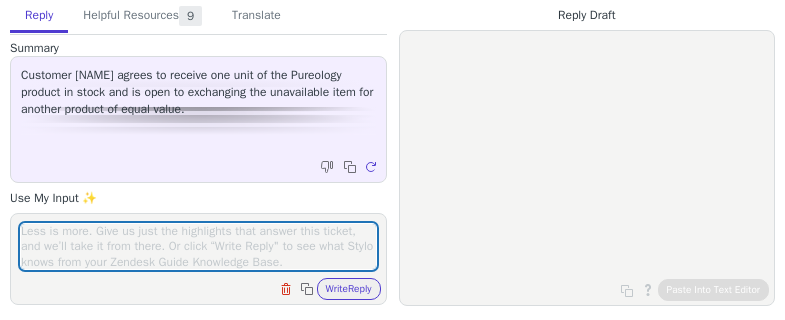scroll, scrollTop: 0, scrollLeft: 0, axis: both 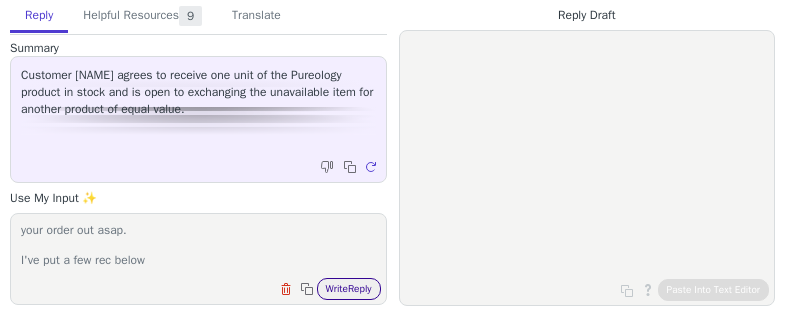 type on "Hi [NAME],
thak you for letting us know, what would you like to change the other one for? Let me know and I'll organise this for you and get your order out asap.
I've put a few rec below" 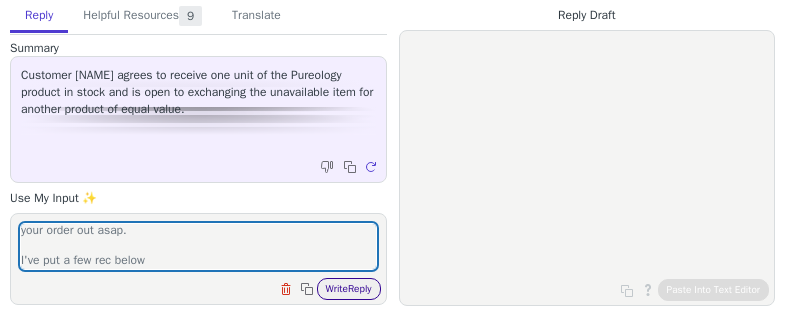 click on "Write  Reply" at bounding box center (349, 289) 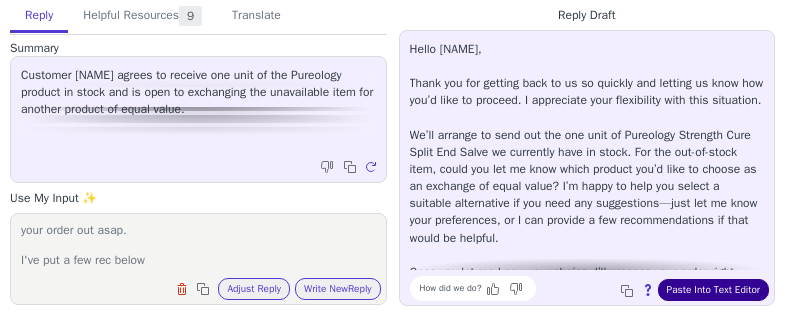 click on "Paste Into Text Editor" at bounding box center (713, 290) 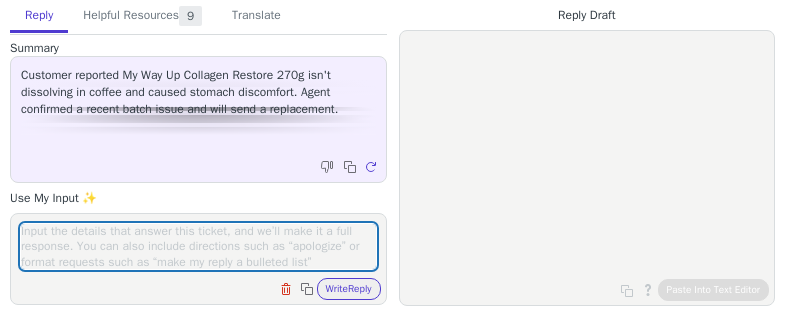 scroll, scrollTop: 0, scrollLeft: 0, axis: both 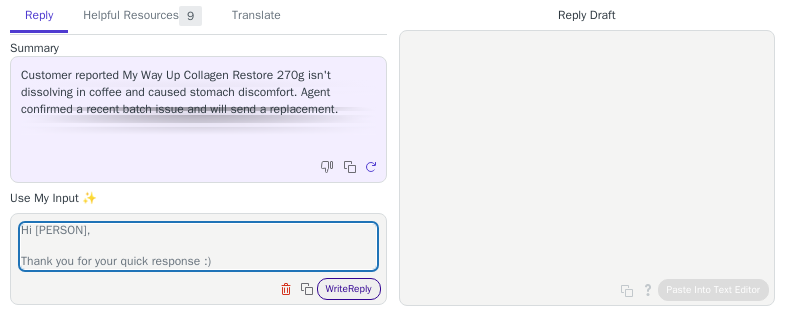 type on "Hi [PERSON],
Thank you for your quick response :)" 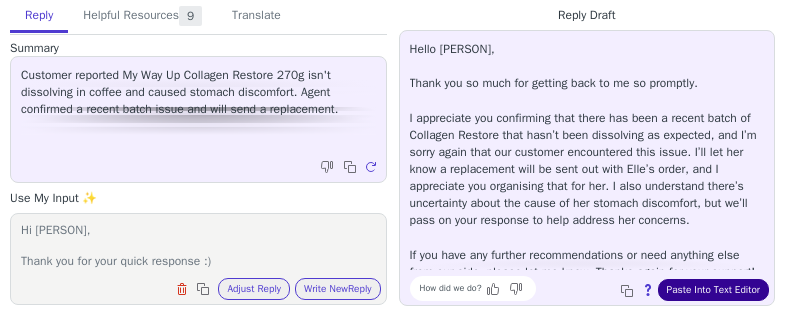 drag, startPoint x: 703, startPoint y: 288, endPoint x: 568, endPoint y: 264, distance: 137.11674 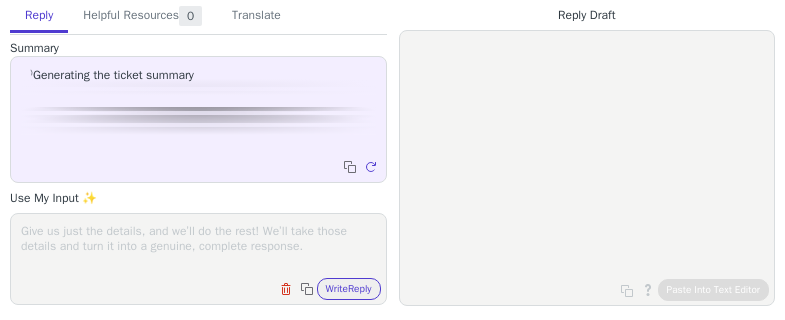 scroll, scrollTop: 0, scrollLeft: 0, axis: both 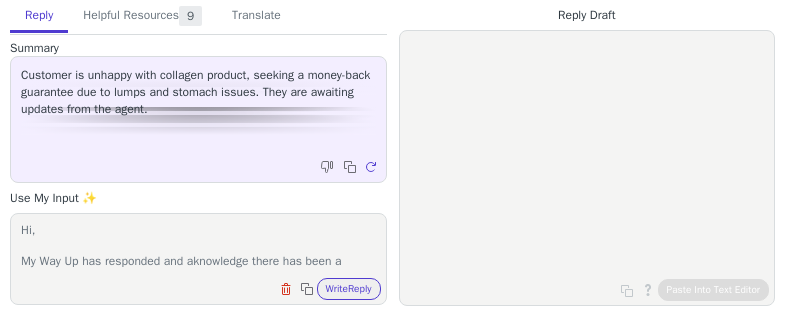 paste on "There has been a recent batch that has not been dissolving properly. Apologies that she has had this experience" 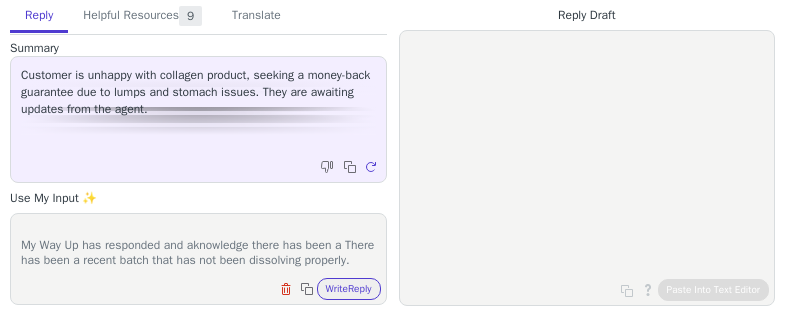 scroll, scrollTop: 47, scrollLeft: 0, axis: vertical 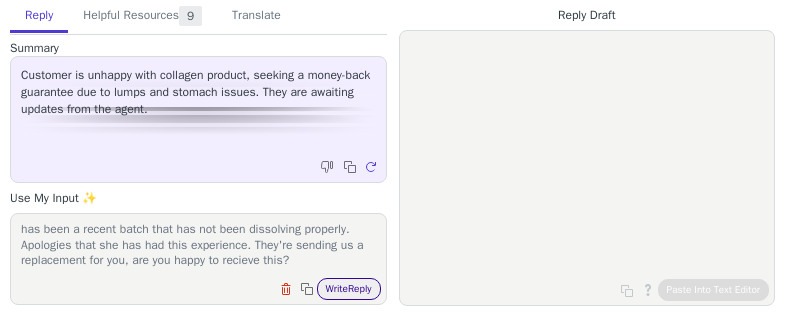 type on "Hi,
My Way Up has responded and aknowledge there has been a There has been a recent batch that has not been dissolving properly. Apologies that she has had this experience. They're sending us a replacement for you, are you happy to recieve this?" 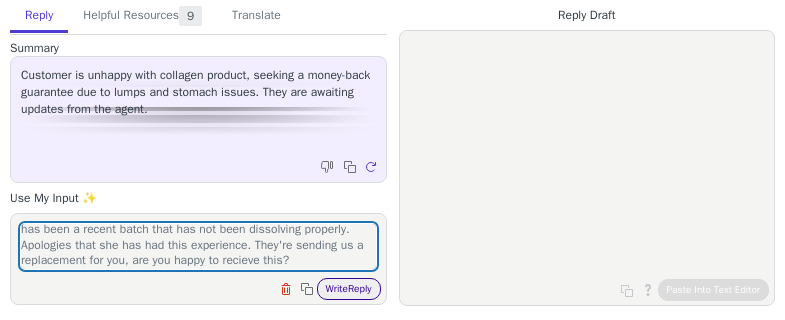 click on "Write  Reply" at bounding box center (349, 289) 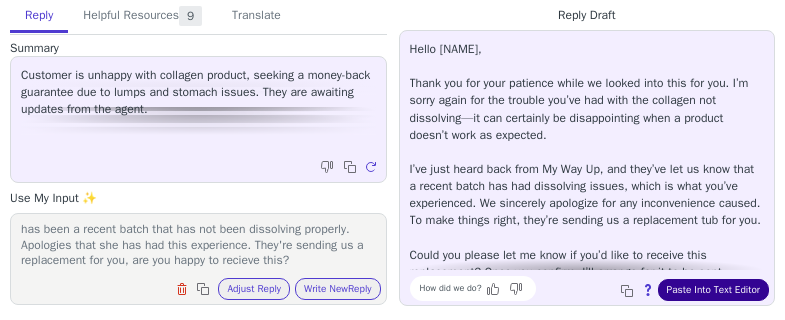 click on "Paste Into Text Editor" at bounding box center [713, 290] 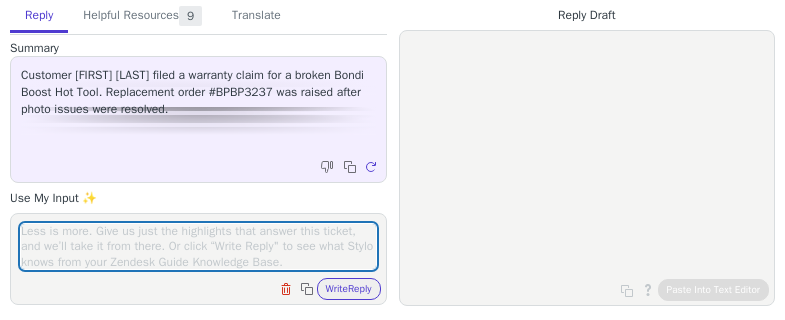 click at bounding box center [198, 246] 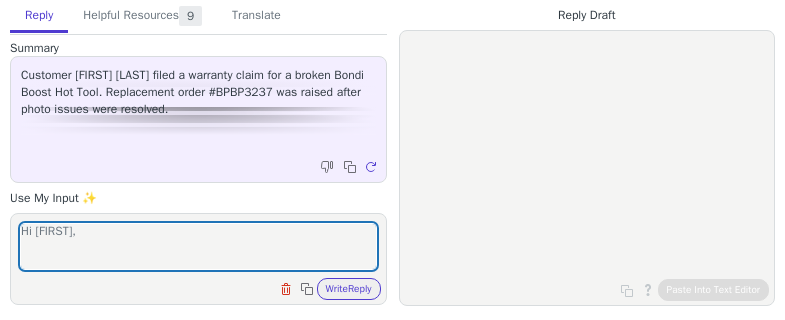 scroll, scrollTop: 1, scrollLeft: 0, axis: vertical 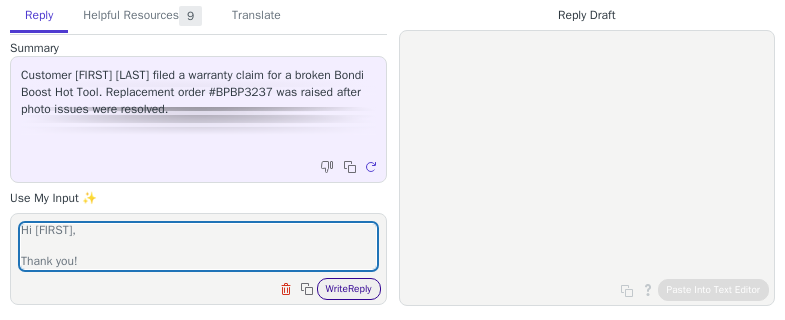 type on "Hi [FIRST],
Thank you!" 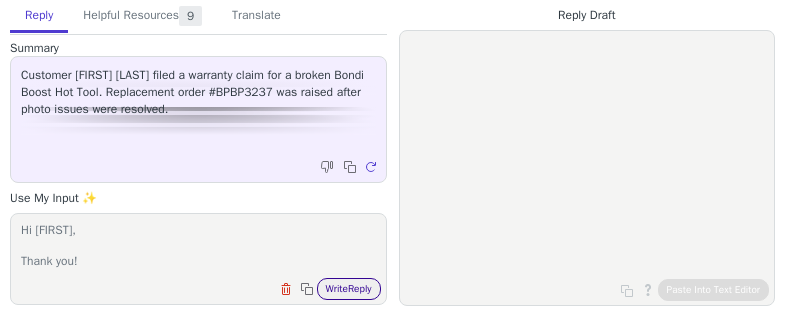 click on "Write  Reply" at bounding box center [349, 289] 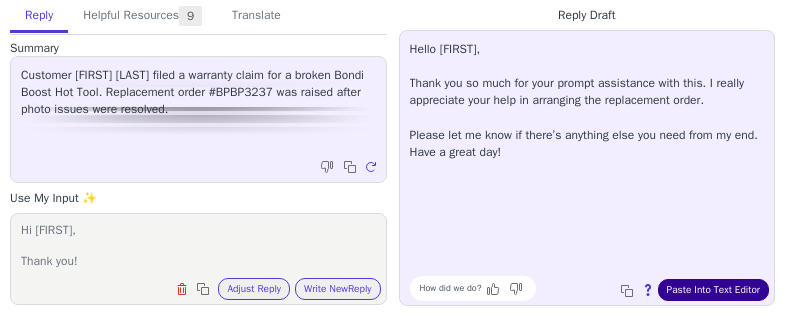 click on "Paste Into Text Editor" at bounding box center [713, 290] 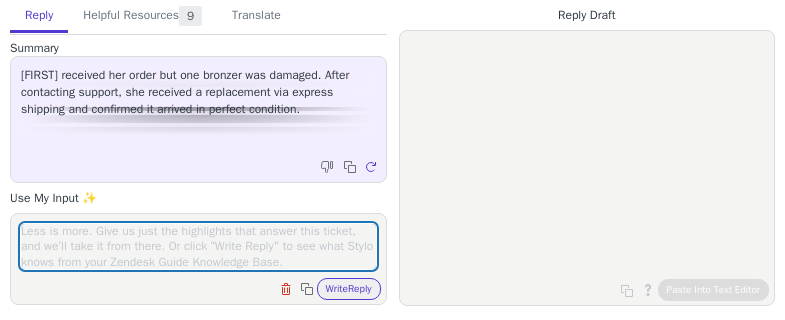 click at bounding box center [198, 246] 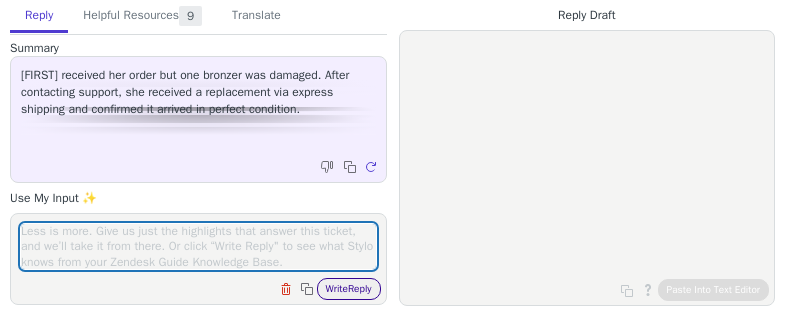 click on "Write  Reply" at bounding box center [349, 289] 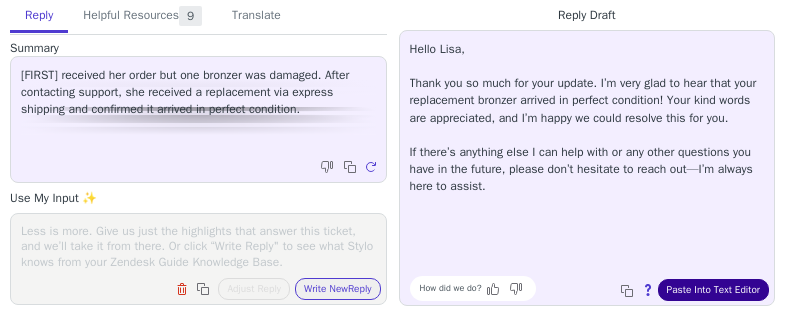 click on "Paste Into Text Editor" at bounding box center [713, 290] 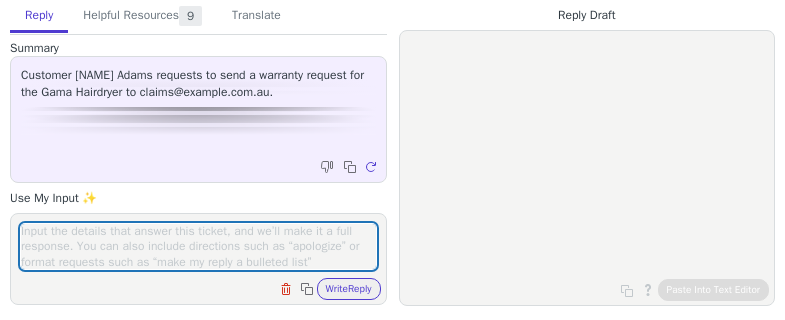 scroll, scrollTop: 0, scrollLeft: 0, axis: both 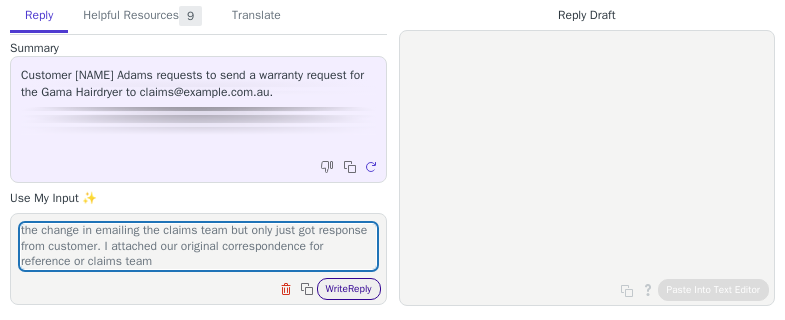 type on "Hi [PERSON],
I CC'd them in also, I did originally raise this with yourself prior to the change in emailing the claims team but only just got response from customer. I attached our original correspondence for reference or claims team" 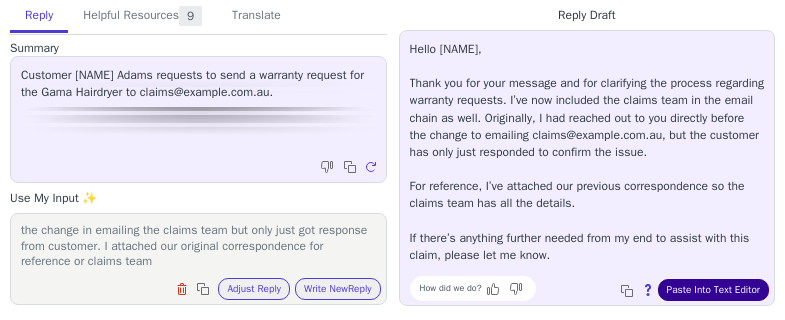 click on "Paste Into Text Editor" at bounding box center [713, 290] 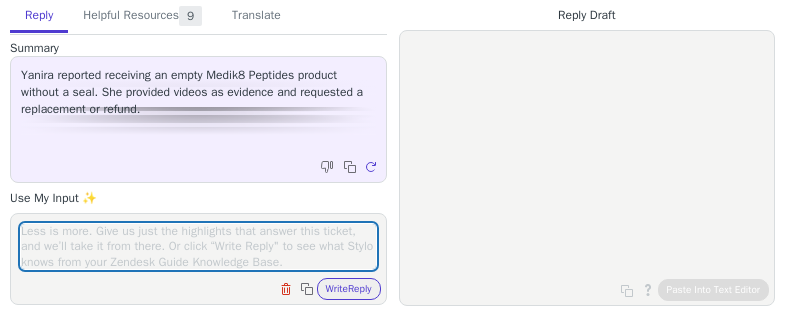 scroll, scrollTop: 0, scrollLeft: 0, axis: both 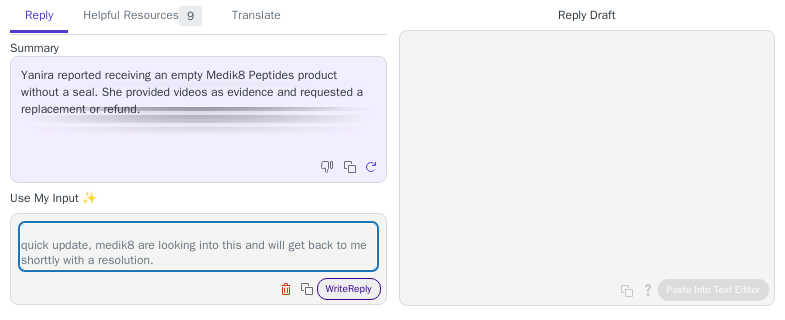 type on "Hi
quick update, medik8 are looking into this and will get back to me shorttly with a resolution." 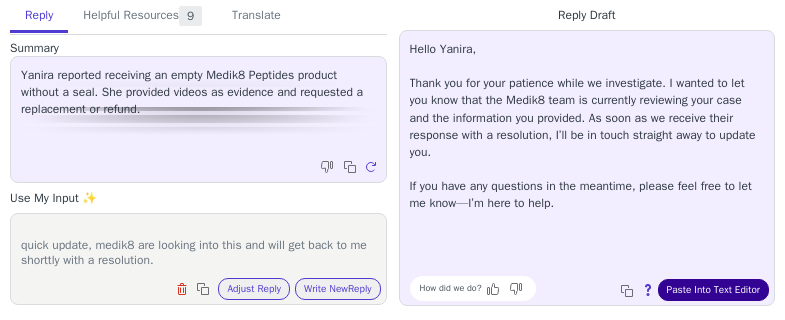 click on "Paste Into Text Editor" at bounding box center [713, 290] 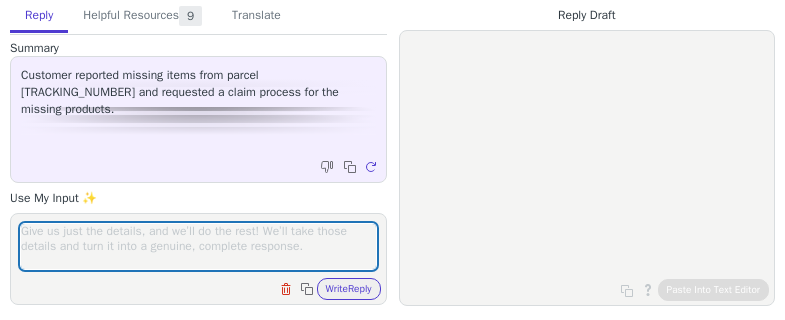scroll, scrollTop: 0, scrollLeft: 0, axis: both 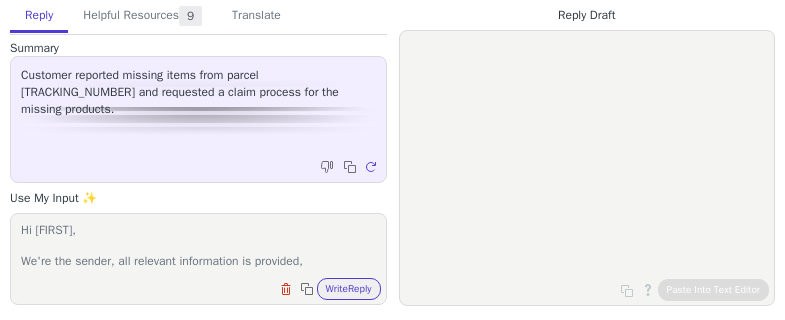 click on "Hi [FIRST],
We're the sender, all relevant information is provided," at bounding box center (198, 246) 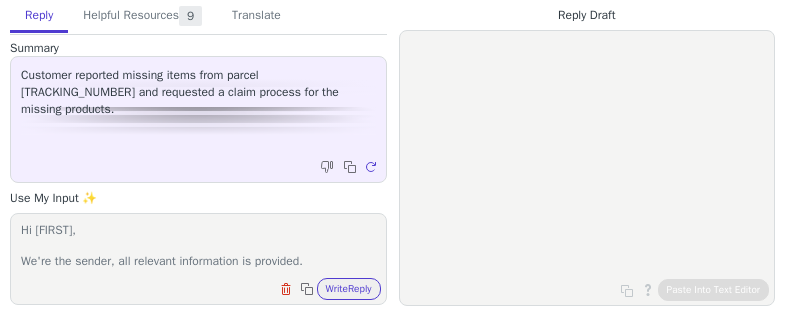 paste on "CPCKH3Z0001221001" 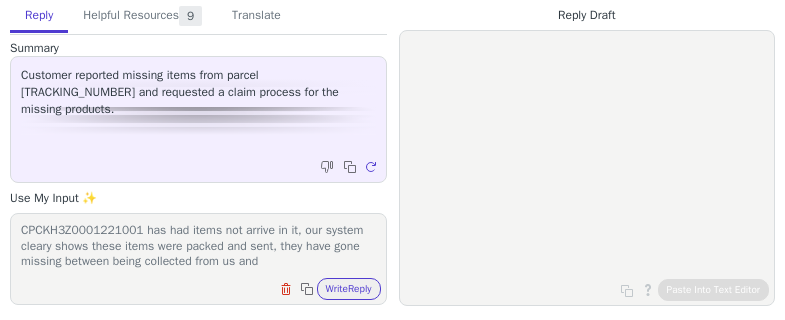 scroll, scrollTop: 63, scrollLeft: 0, axis: vertical 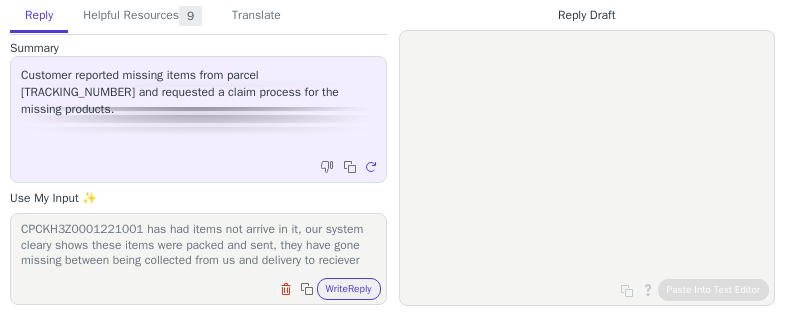 click on "Hi [FIRST],
We're the sender, all relevant information is provided. CPCKH3Z0001221001 has had items not arrive in it, our system cleary shows these items were packed and sent, they have gone missing between being collected from us and delivery to reciever" at bounding box center (198, 246) 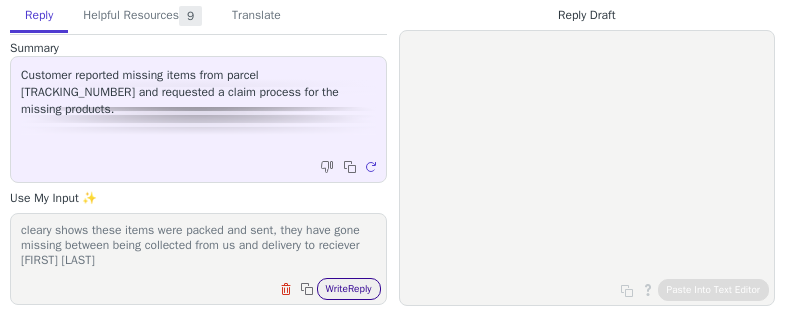 type on "Hi [FIRST],
We're the sender, all relevant information is provided. CPCKH3Z0001221001 has had items not arrive in it, our system cleary shows these items were packed and sent, they have gone missing between being collected from us and delivery to reciever  [FIRST] [LAST]" 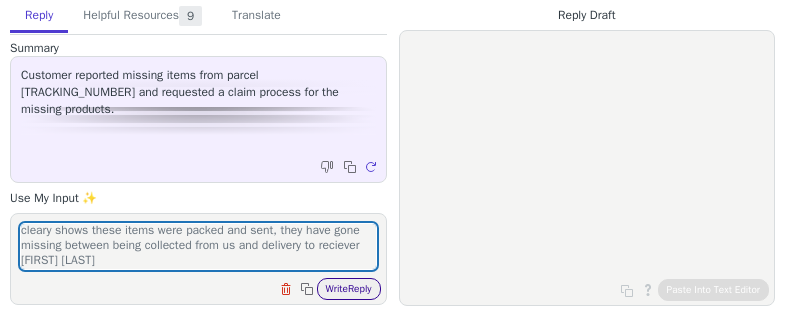click on "Write  Reply" at bounding box center (349, 289) 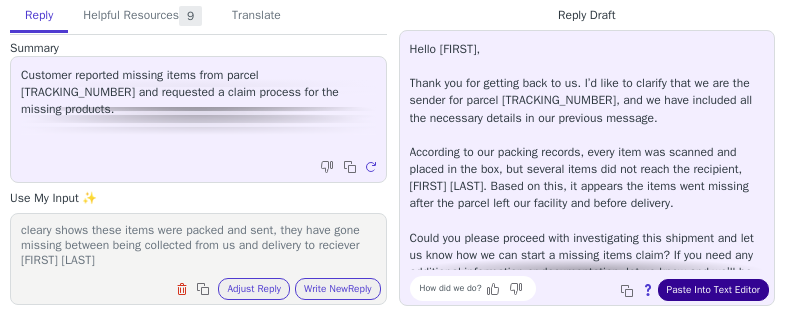 click on "Paste Into Text Editor" at bounding box center [713, 290] 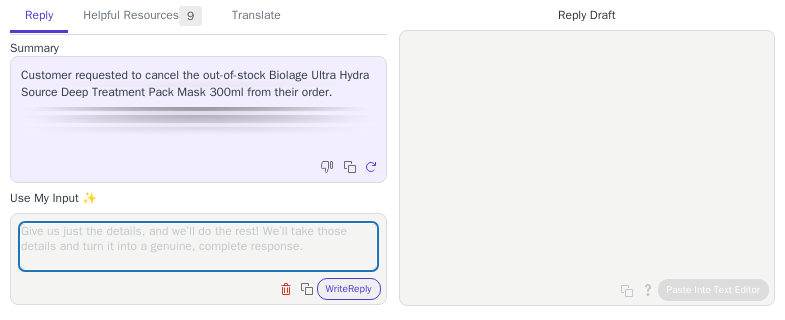 scroll, scrollTop: 0, scrollLeft: 0, axis: both 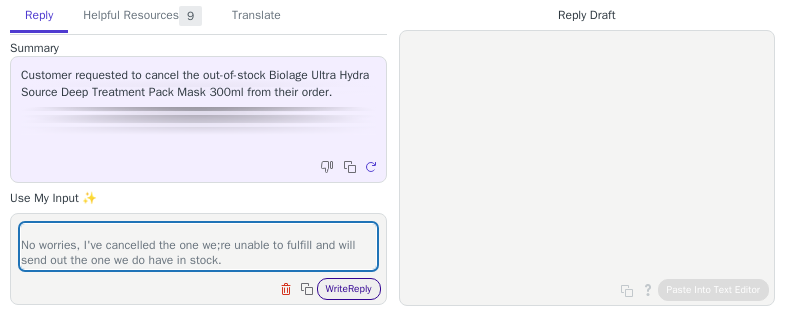type on "Hi,
No worries, I've cancelled the one we;re unable to fulfill and will send out the one we do have in stock." 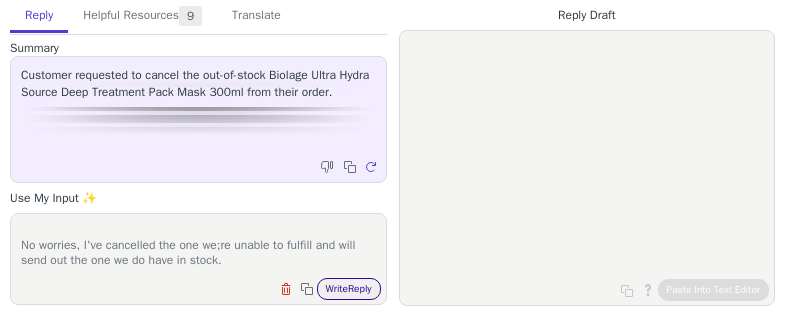 click on "Write  Reply" at bounding box center [349, 289] 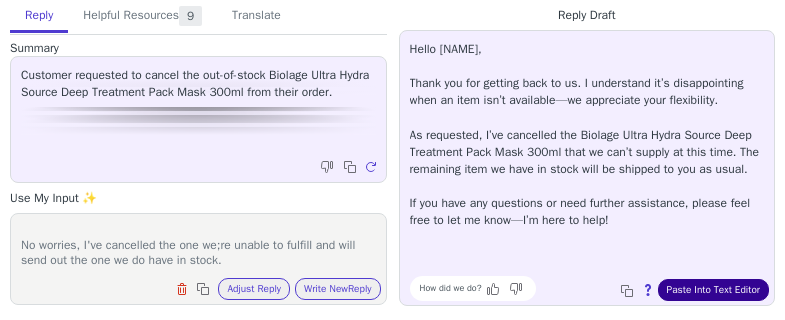 click on "Paste Into Text Editor" at bounding box center (713, 290) 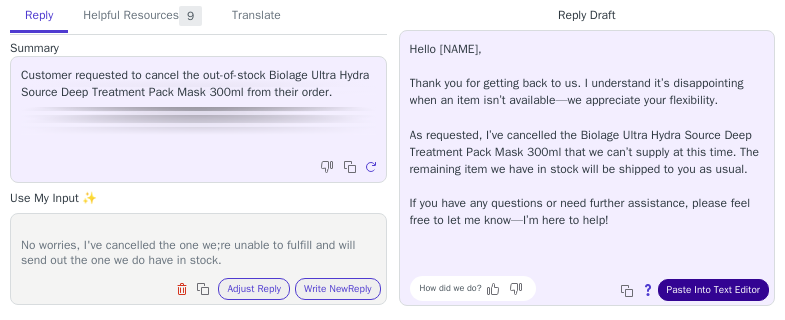 click on "Paste Into Text Editor" at bounding box center [713, 290] 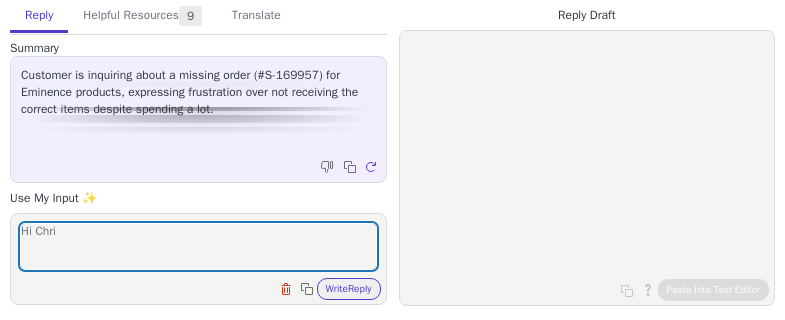 scroll, scrollTop: 0, scrollLeft: 0, axis: both 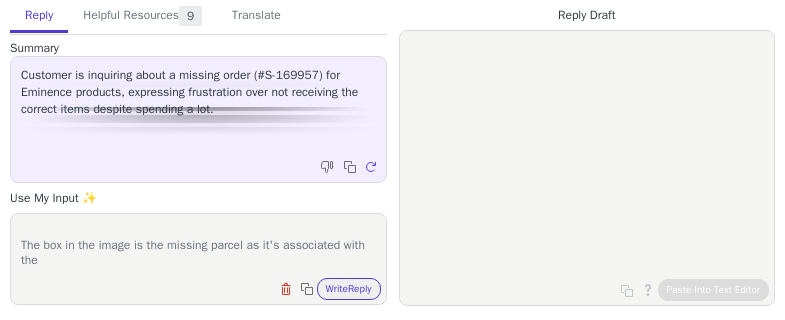 click on "Hi [NAME],
The box in the image is the missing parcel as it's associated with the" at bounding box center (198, 246) 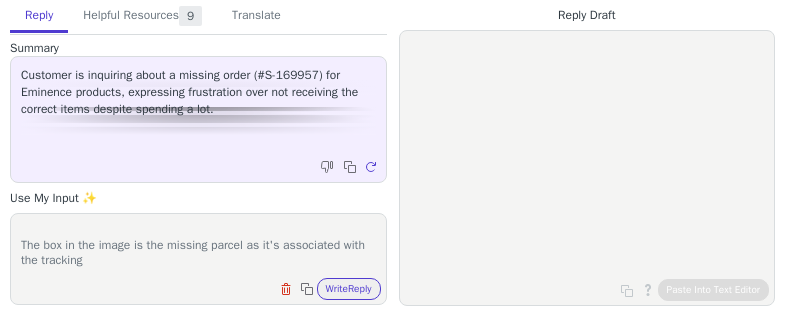 paste on "[TRACKING_NUMBER]" 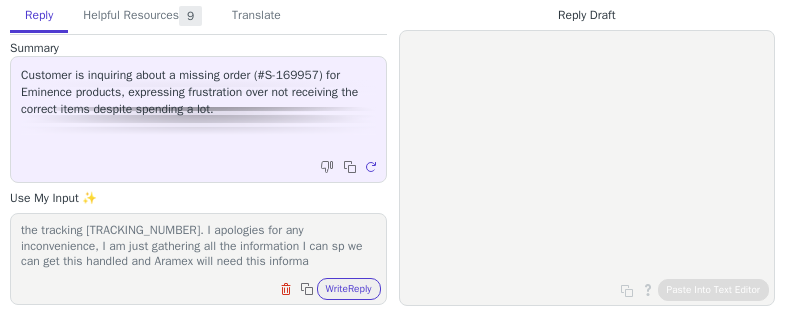 scroll, scrollTop: 63, scrollLeft: 0, axis: vertical 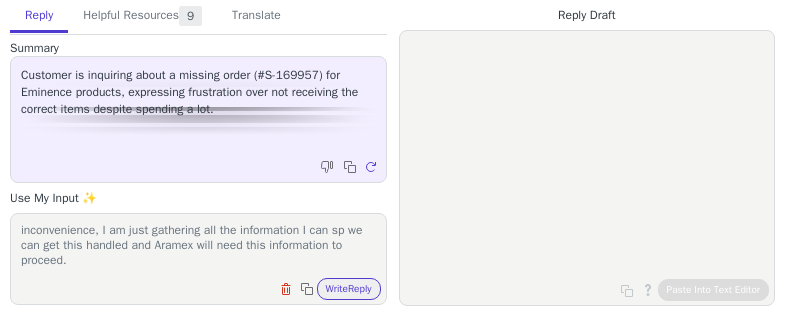 click on "Hi [NAME],
The box in the image is the missing parcel as it's associated with the tracking [TRACKING_NUMBER]. I apologies for any inconvenience, I am just gathering all the information I can sp we can get this handled and Aramex will need this information to proceed." at bounding box center (198, 246) 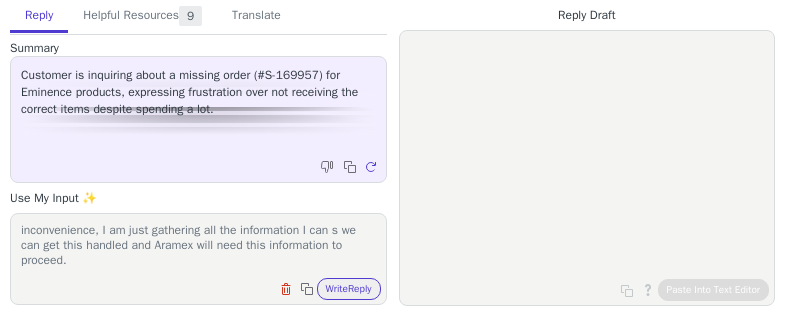scroll, scrollTop: 61, scrollLeft: 0, axis: vertical 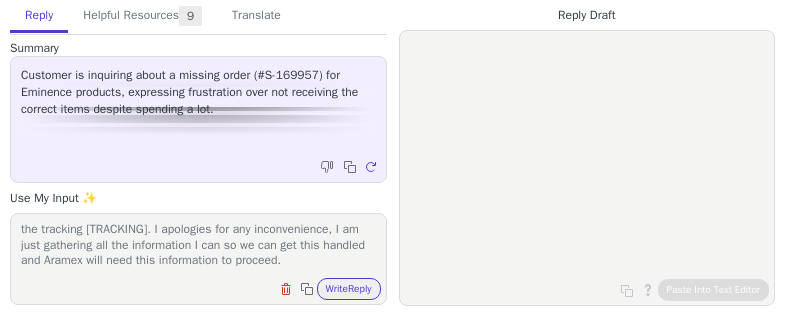 click on "Hi [NAME],
The box in the image is the missing parcel as it's associated with the tracking [TRACKING]. I apologies for any inconvenience, I am just gathering all the information I can so we can get this handled and Aramex will need this information to proceed." at bounding box center [198, 246] 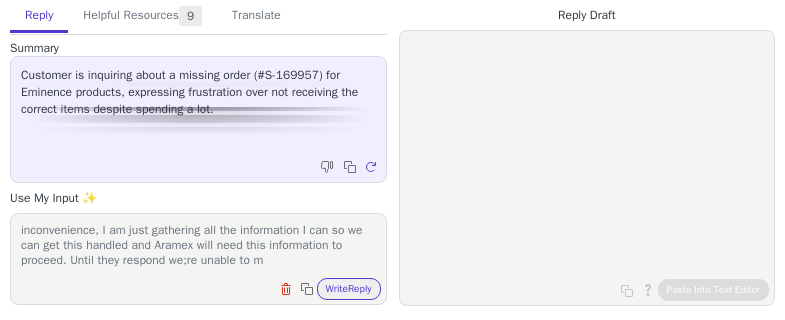 scroll, scrollTop: 78, scrollLeft: 0, axis: vertical 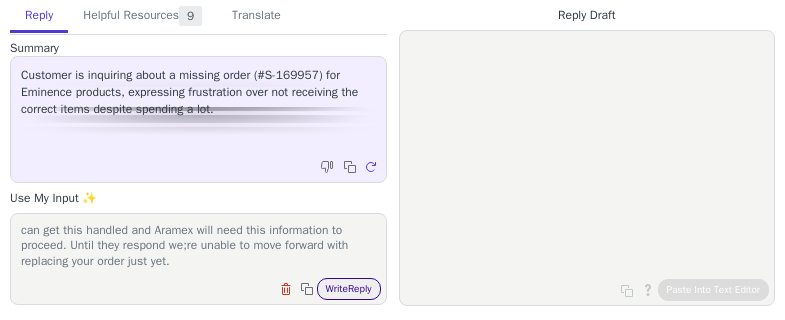 type on "Hi [NAME],
The box in the image is the missing parcel as it's associated with the tracking [TRACKING_NUMBER]. I apologies for any inconvenience, I am just gathering all the information I can so we can get this handled and Aramex will need this information to proceed. Until they respond we;re unable to move forward with replacing your order just yet." 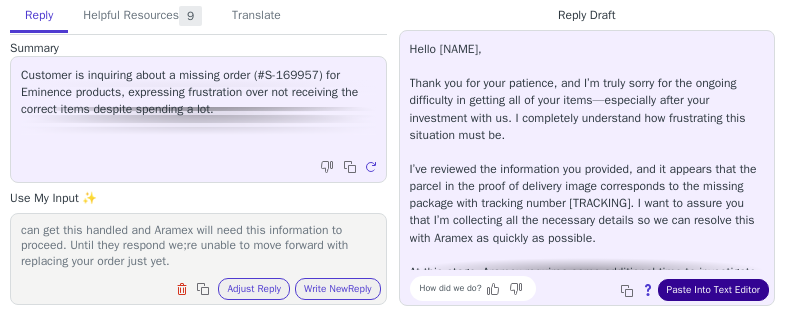 click on "Paste Into Text Editor" at bounding box center (713, 290) 